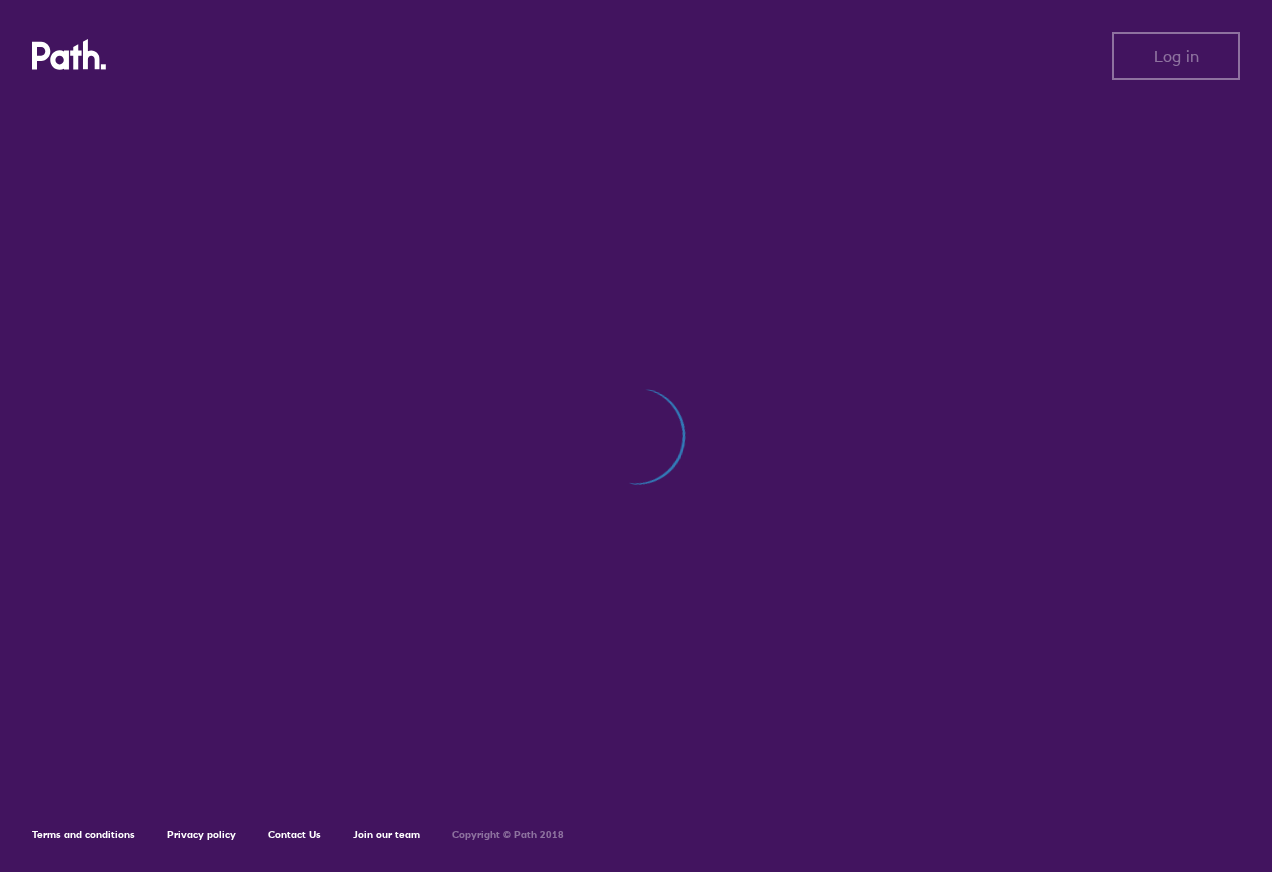scroll, scrollTop: 0, scrollLeft: 0, axis: both 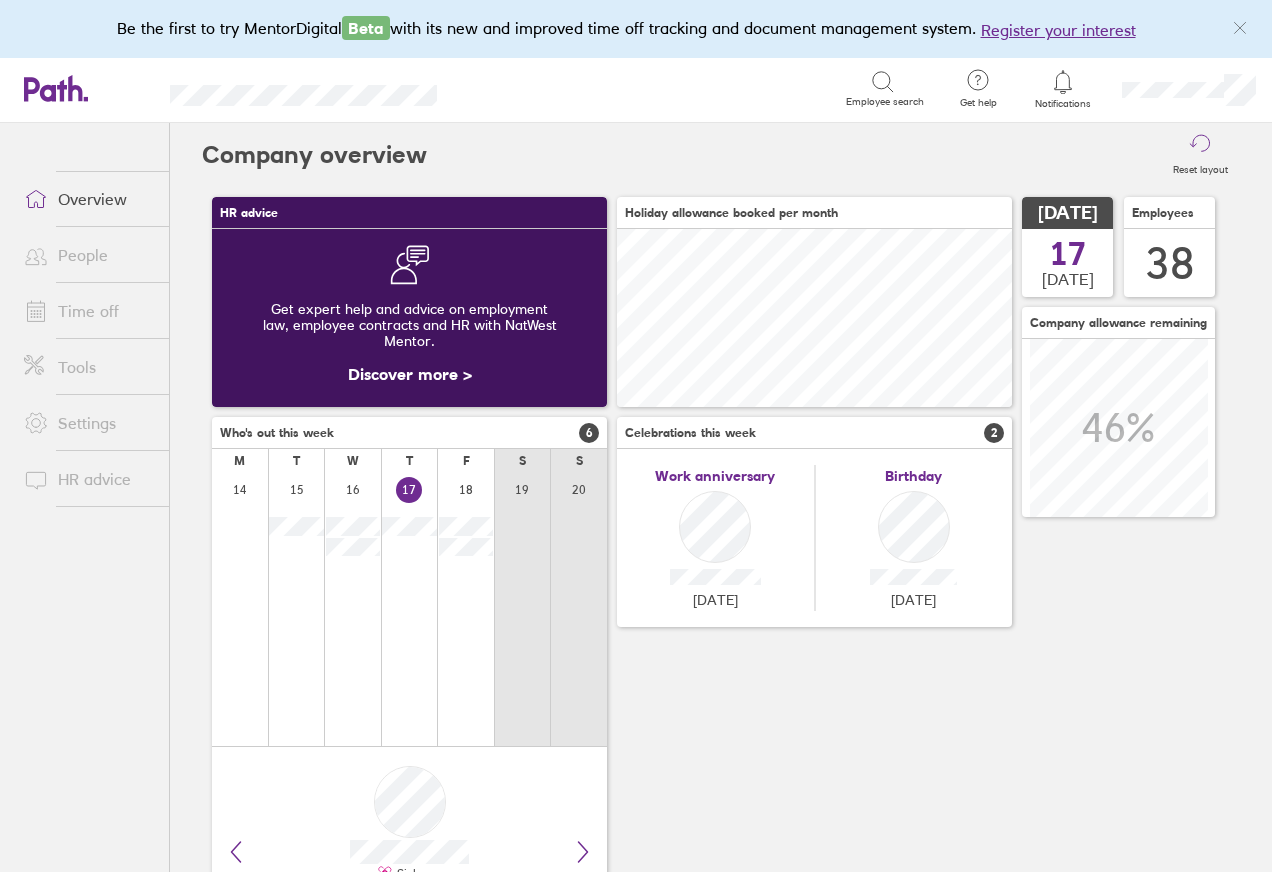 click on "People" at bounding box center [88, 255] 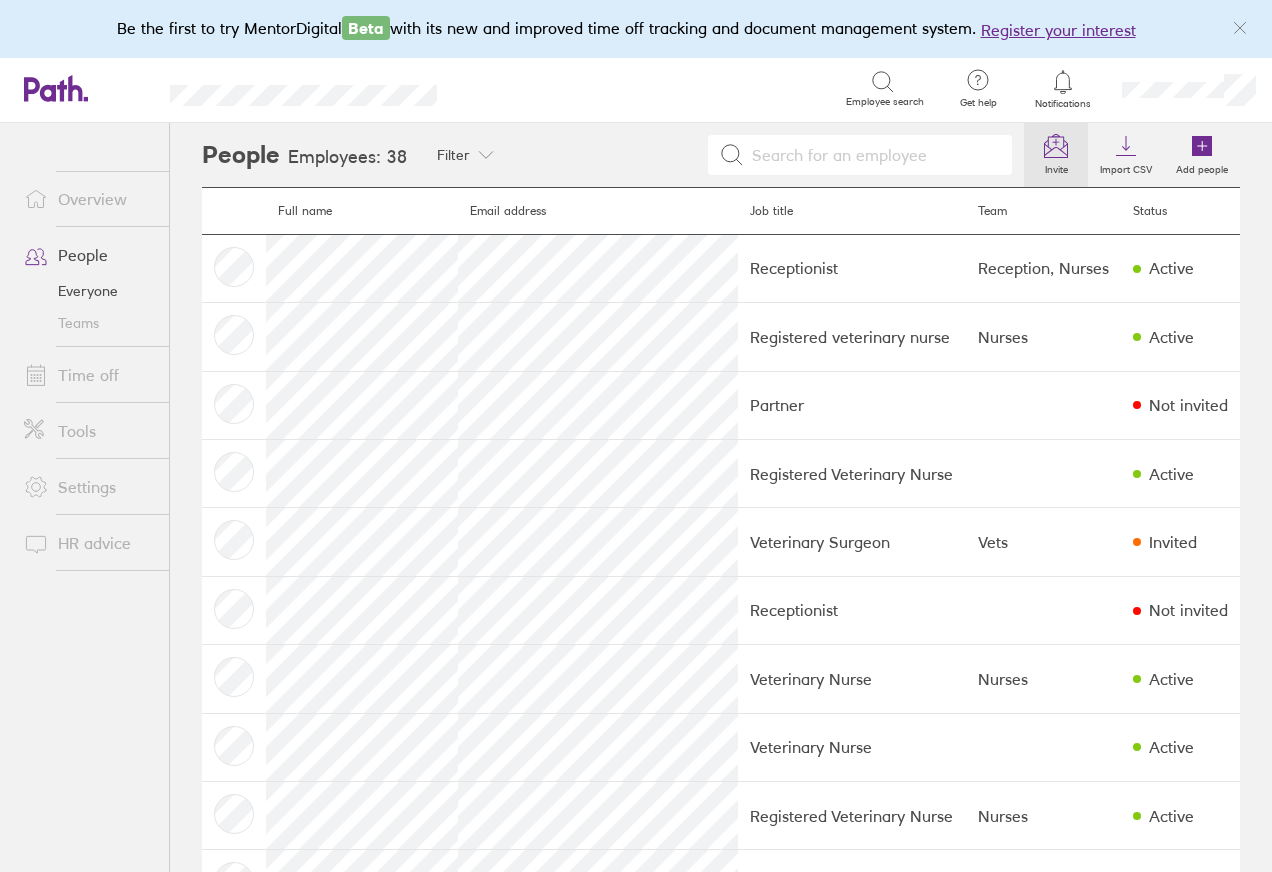 click 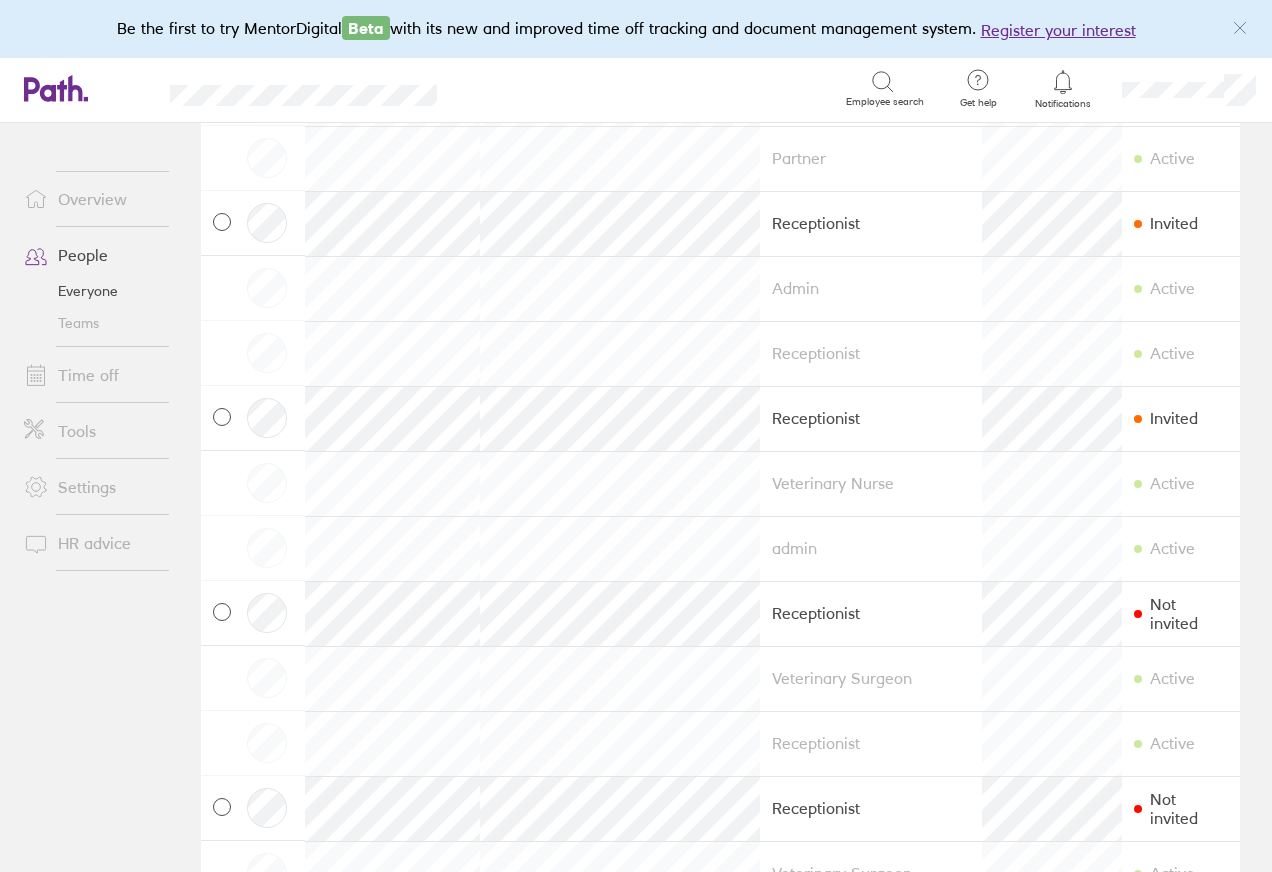 scroll, scrollTop: 1280, scrollLeft: 0, axis: vertical 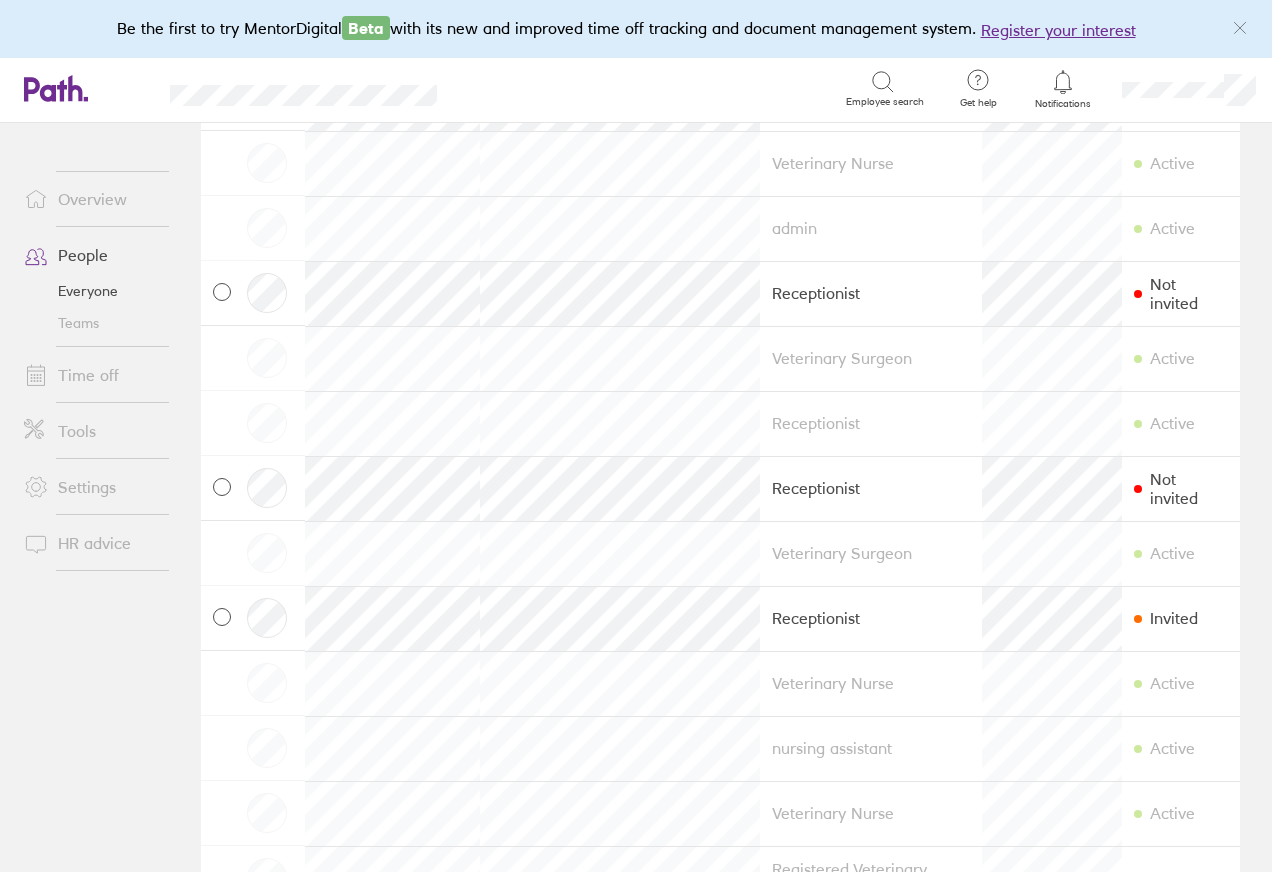 click 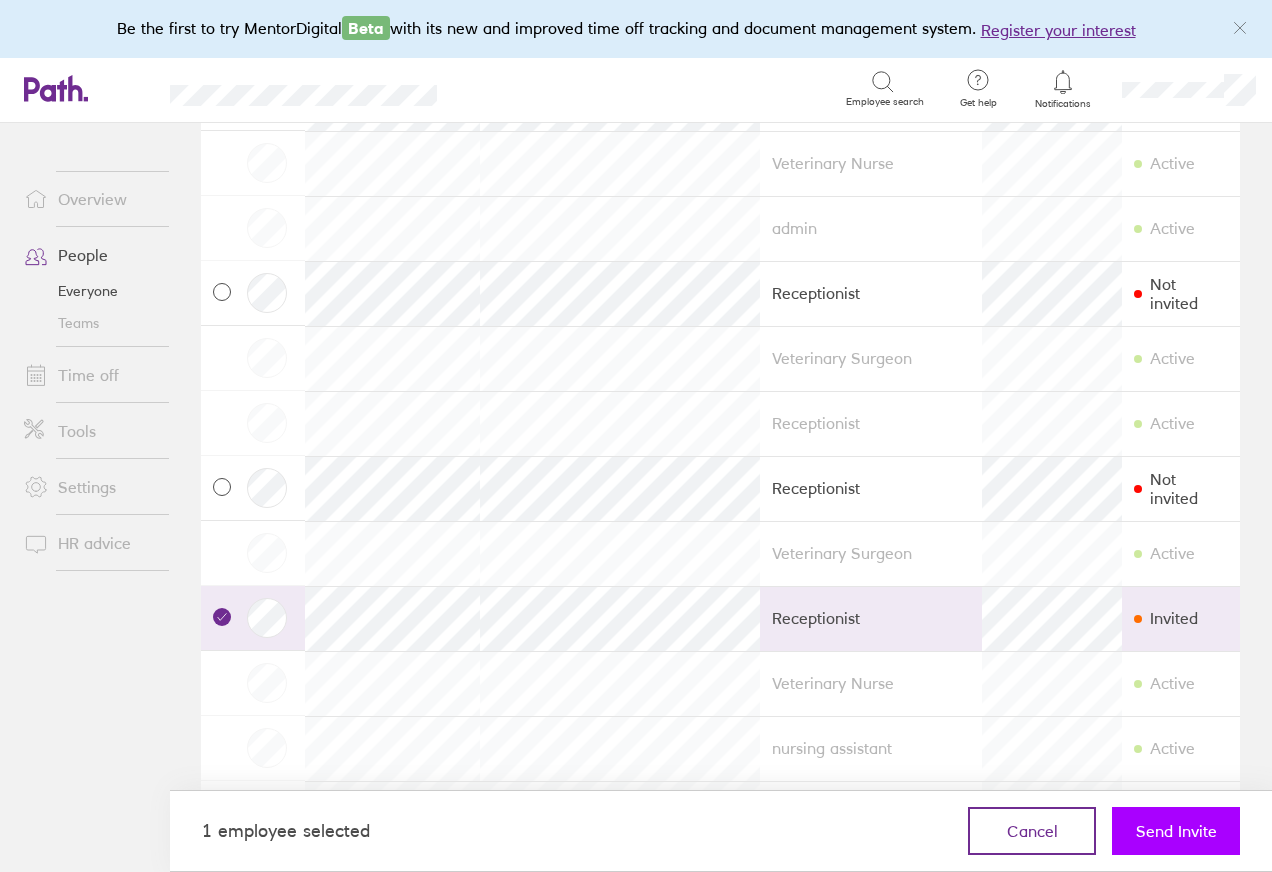 drag, startPoint x: 1169, startPoint y: 833, endPoint x: 1168, endPoint y: 850, distance: 17.029387 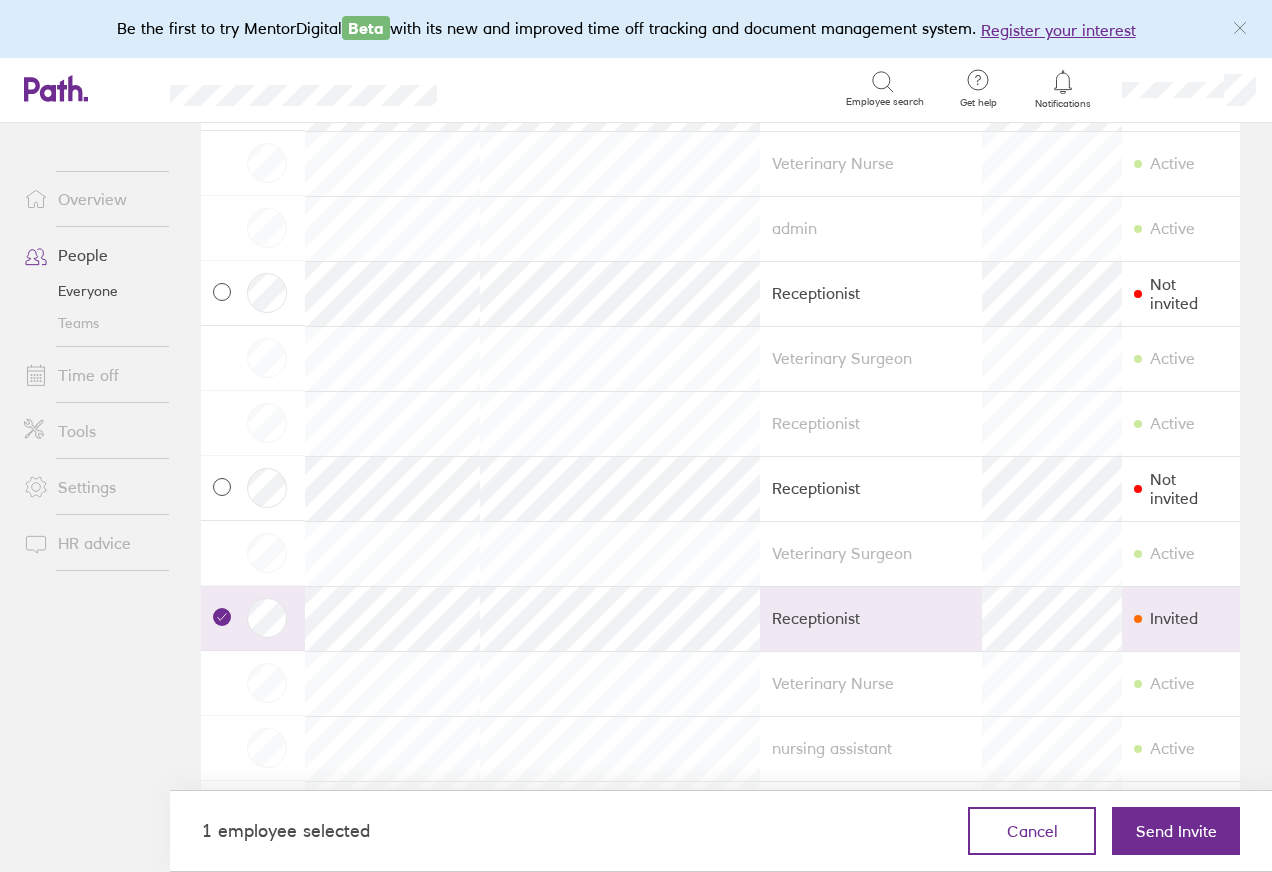 click on "Send Invite" at bounding box center [1176, 831] 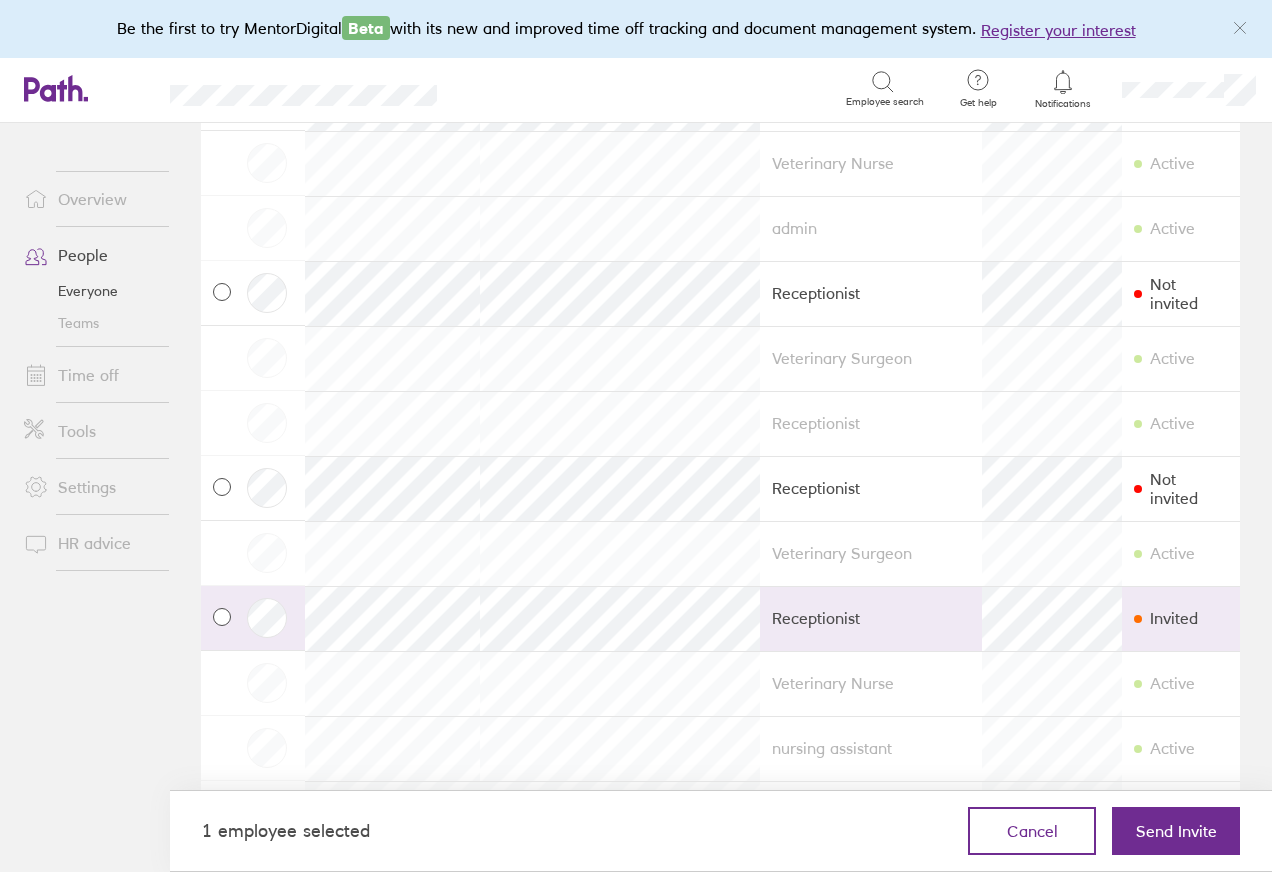 checkbox on "false" 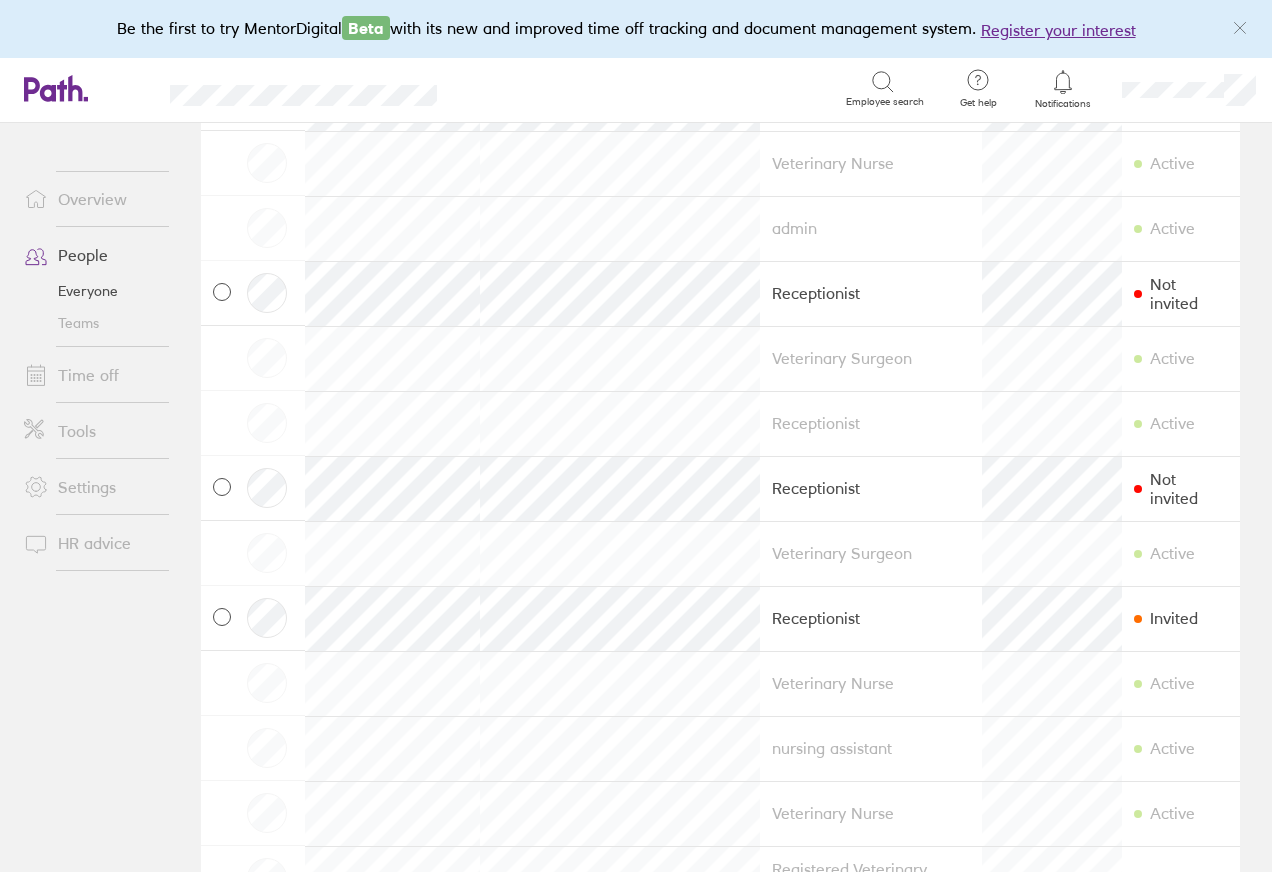 click on "Overview" at bounding box center [88, 199] 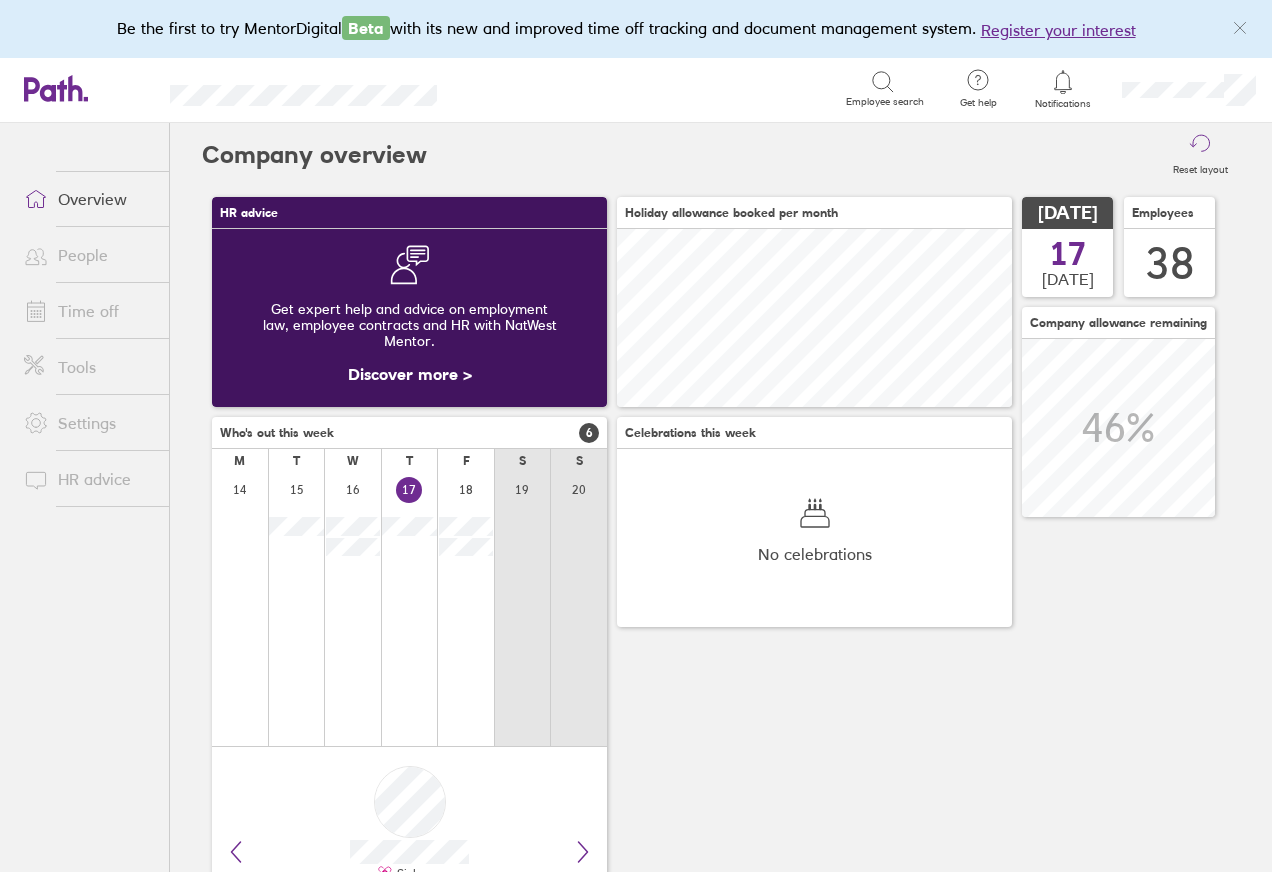 scroll, scrollTop: 999822, scrollLeft: 999807, axis: both 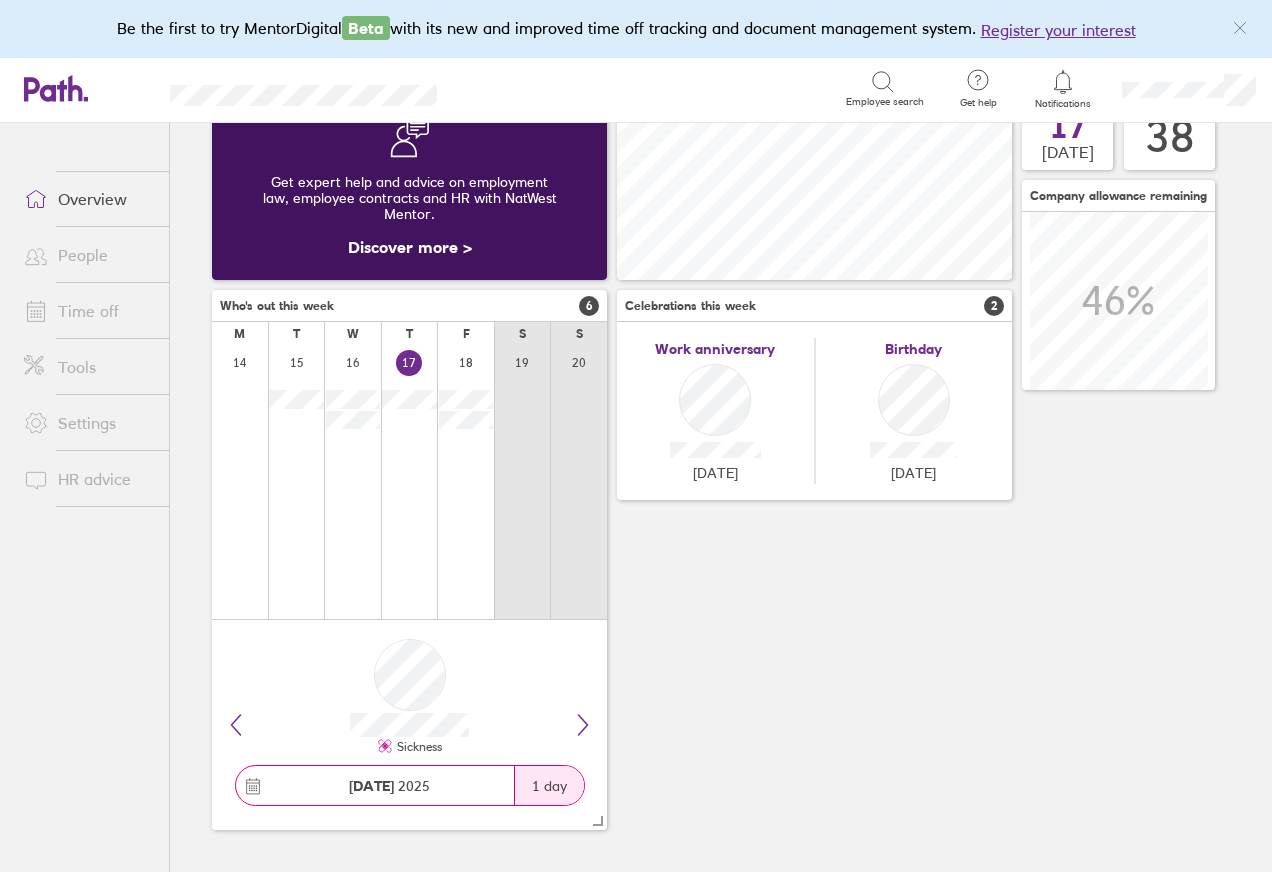 click on "Who's out this week 6" at bounding box center [409, 306] 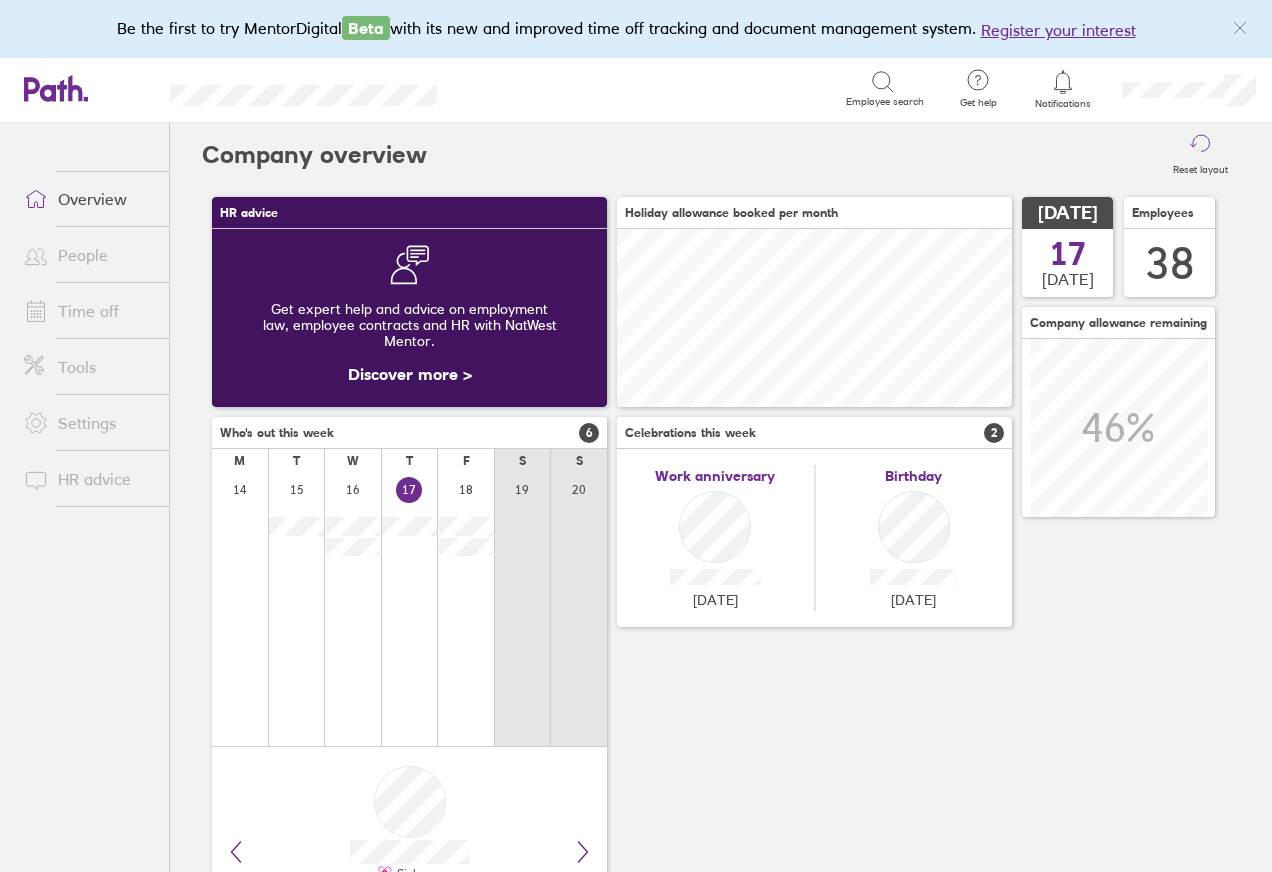 click on "Time off" at bounding box center [88, 311] 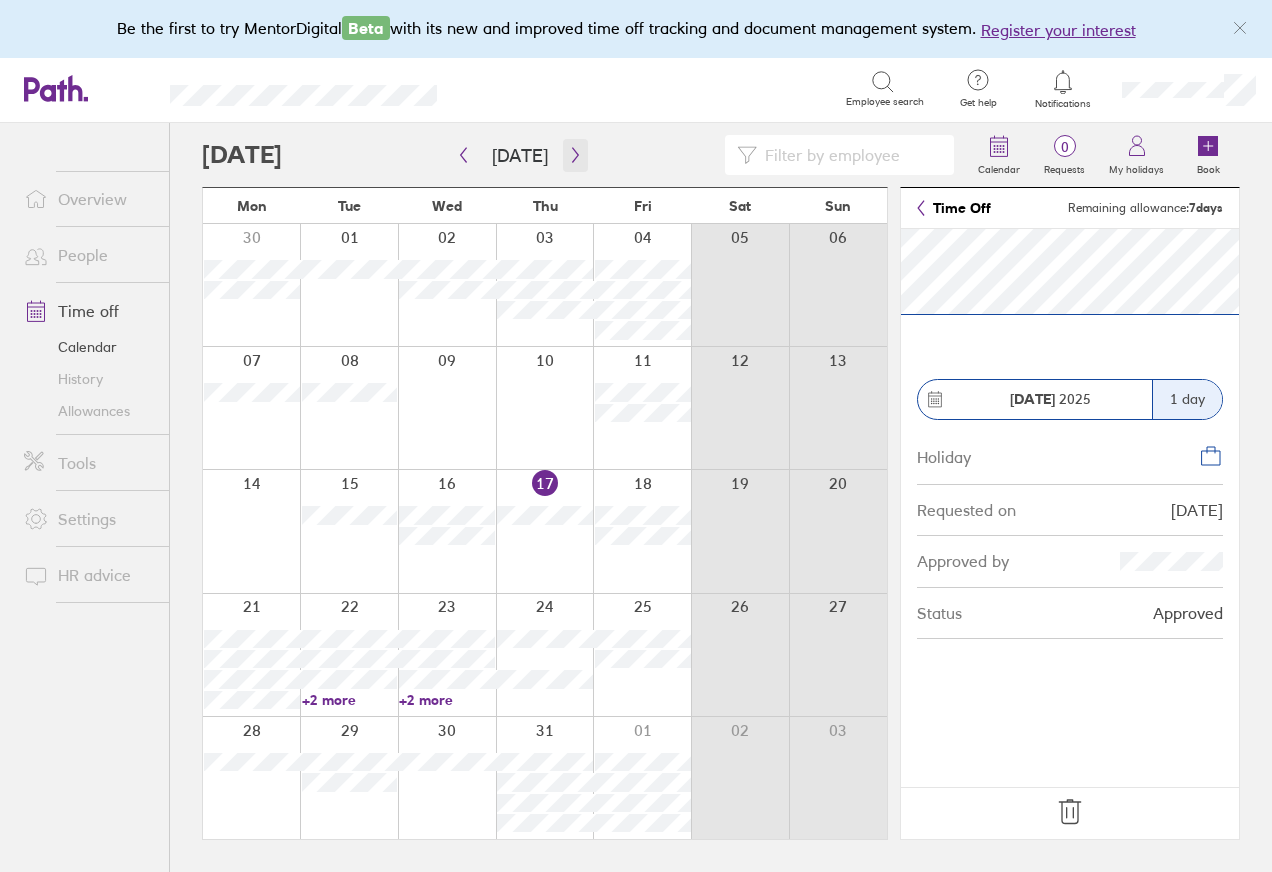 click at bounding box center [575, 155] 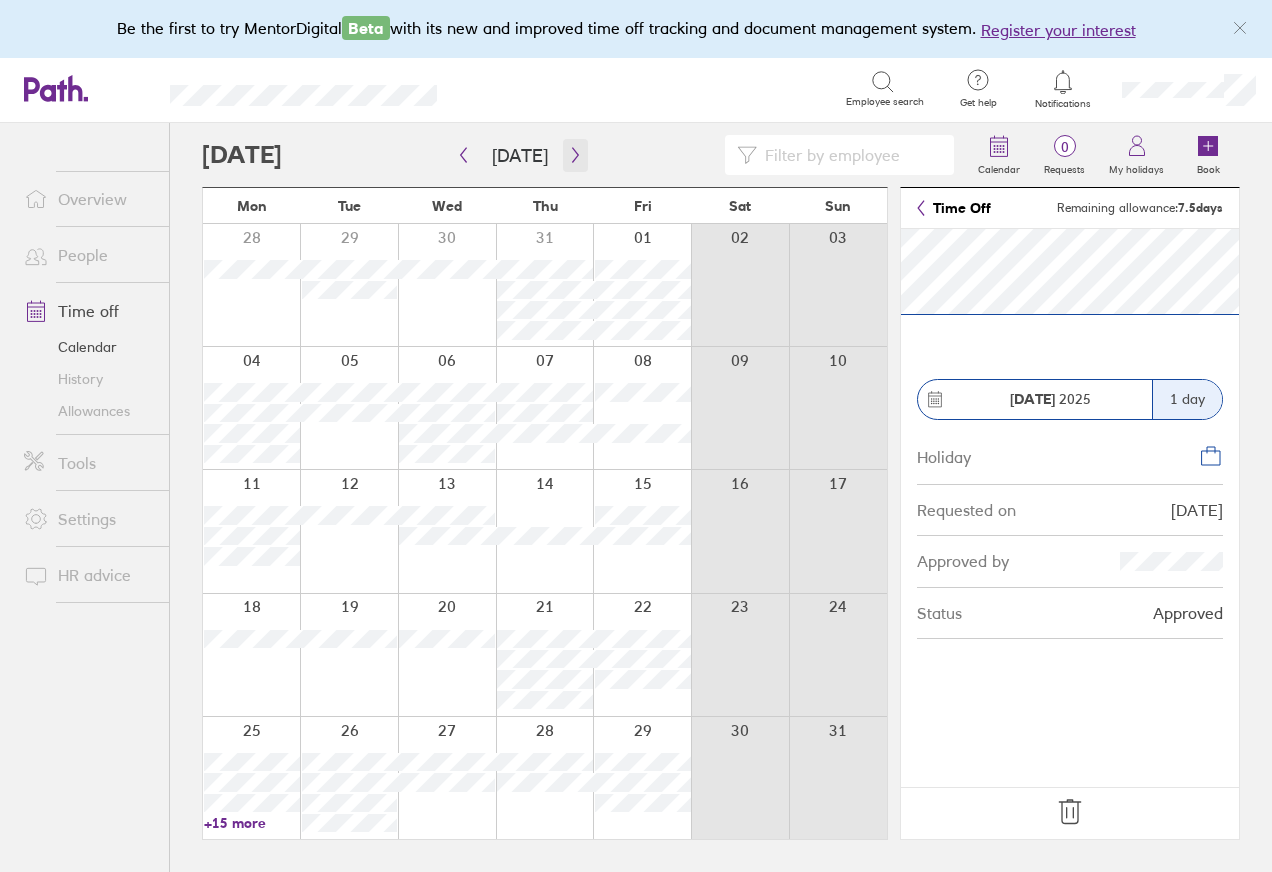 click 